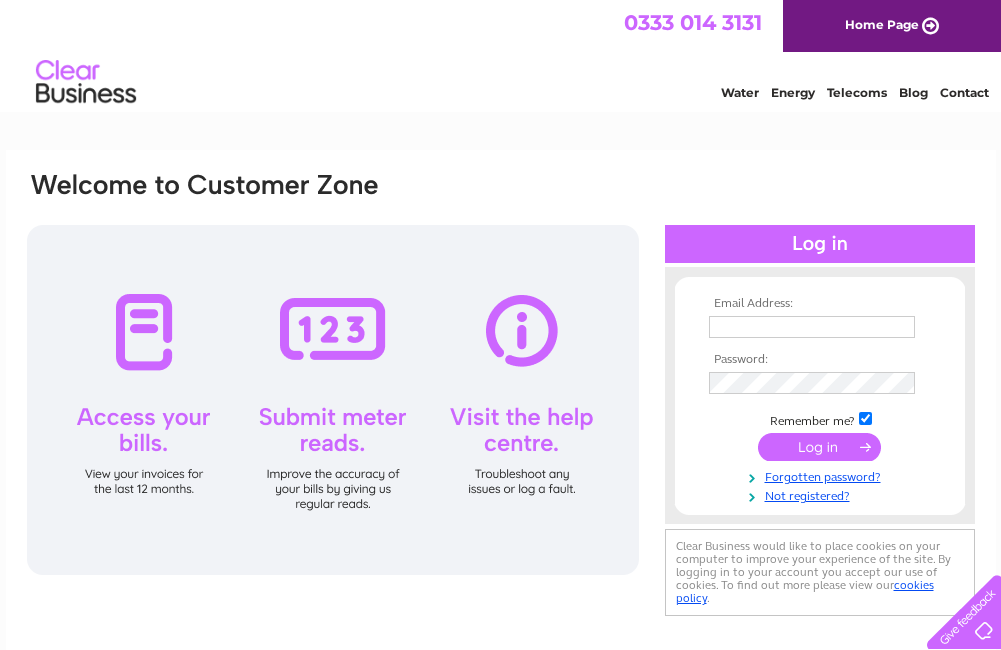 scroll, scrollTop: 0, scrollLeft: 0, axis: both 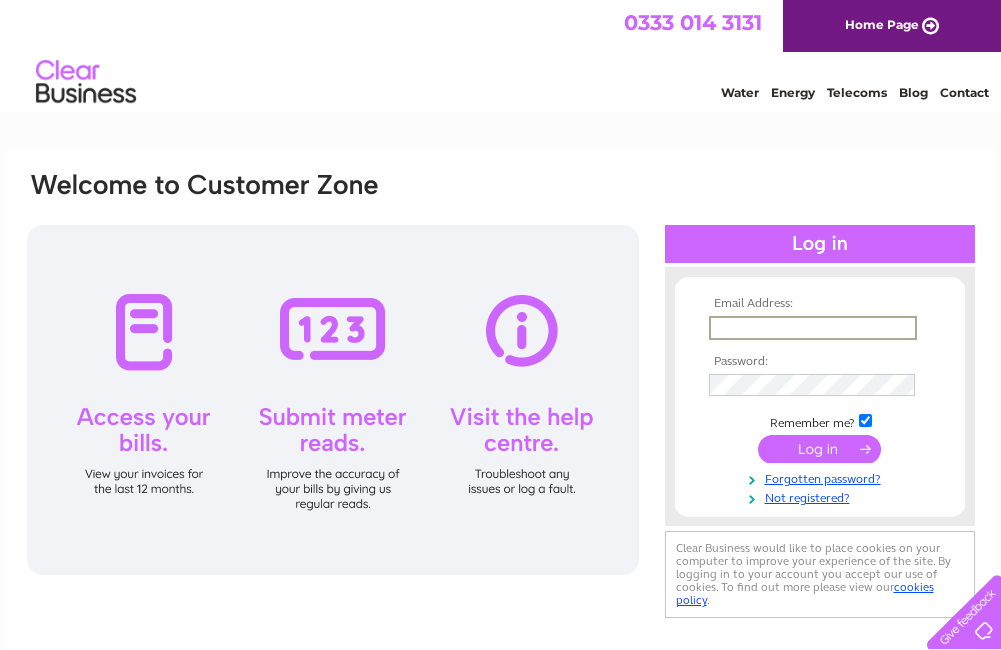 type on "demliltd2019@gmail.com" 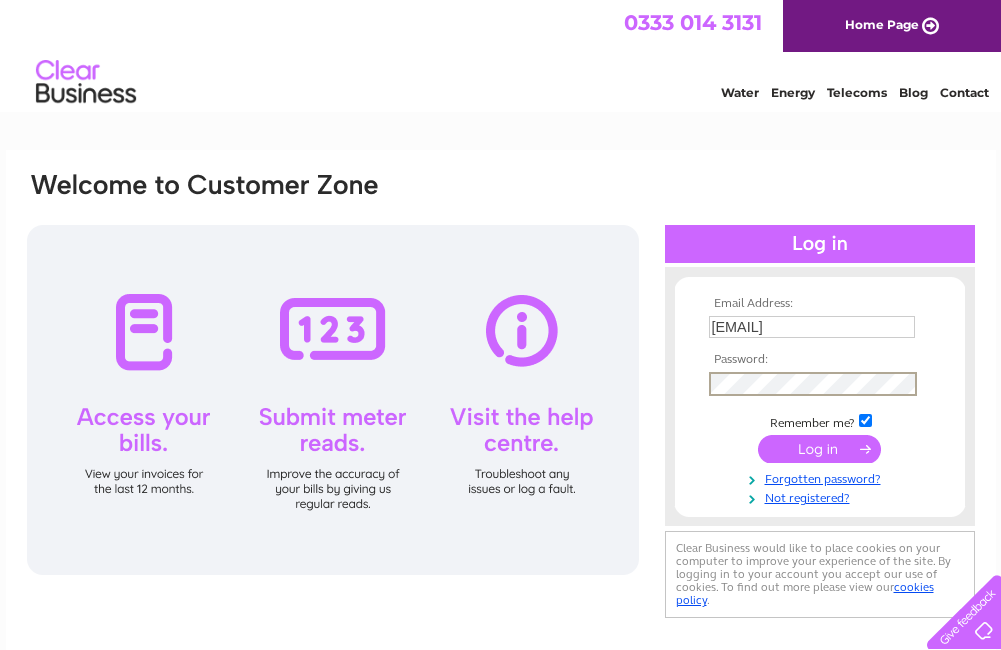 click at bounding box center [819, 449] 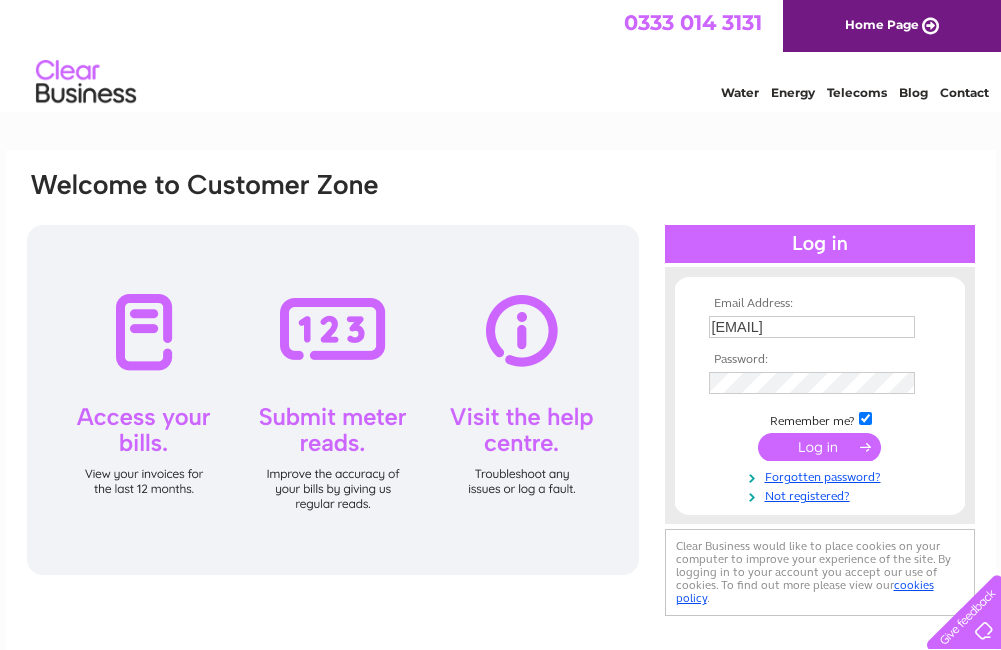 click at bounding box center (819, 447) 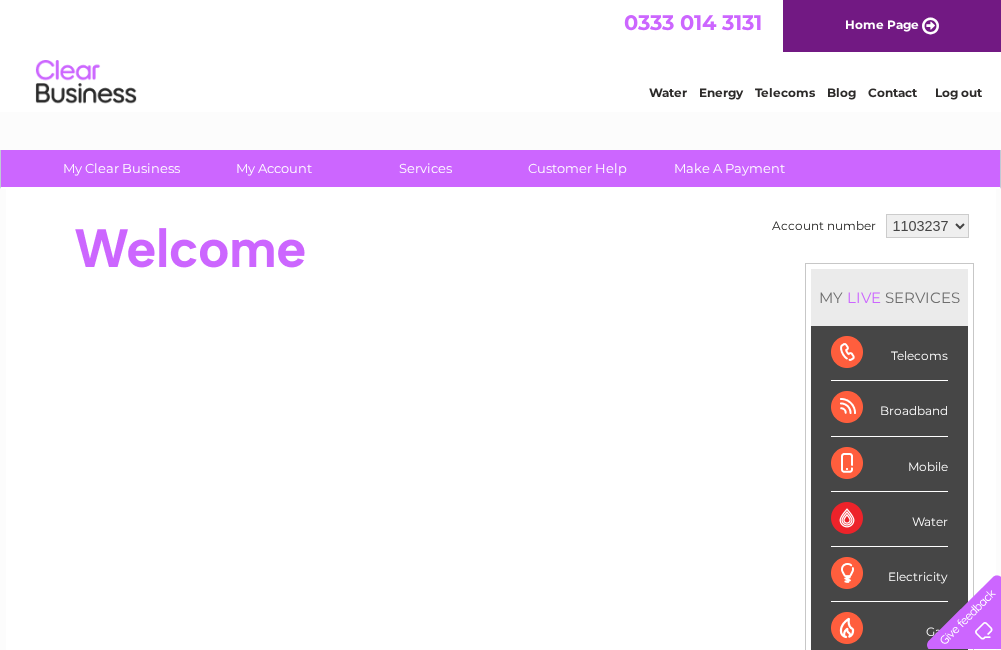 scroll, scrollTop: 0, scrollLeft: 0, axis: both 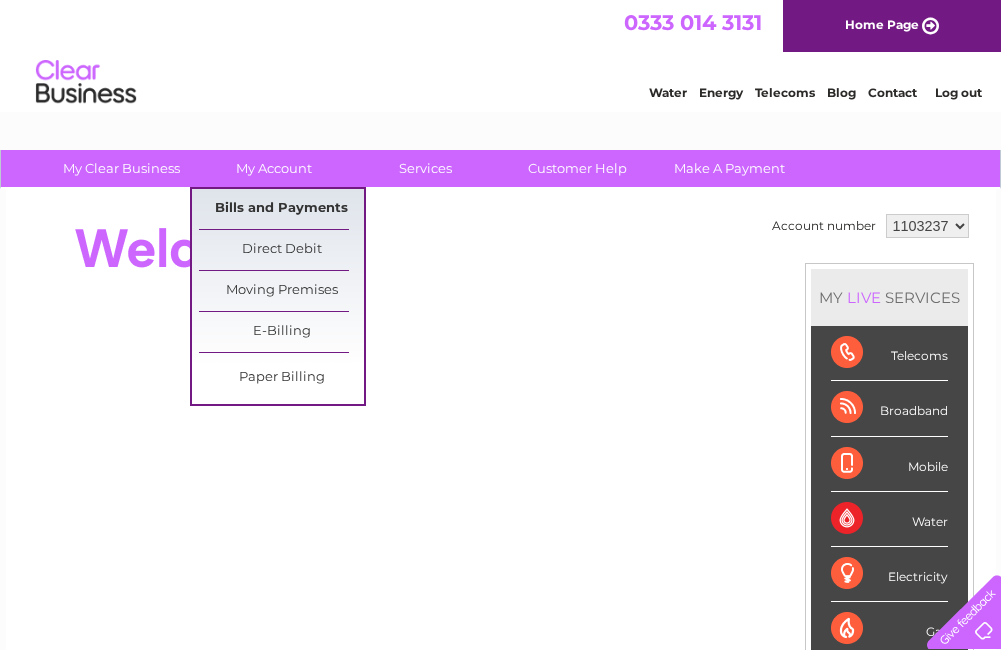 click on "Bills and Payments" at bounding box center [281, 209] 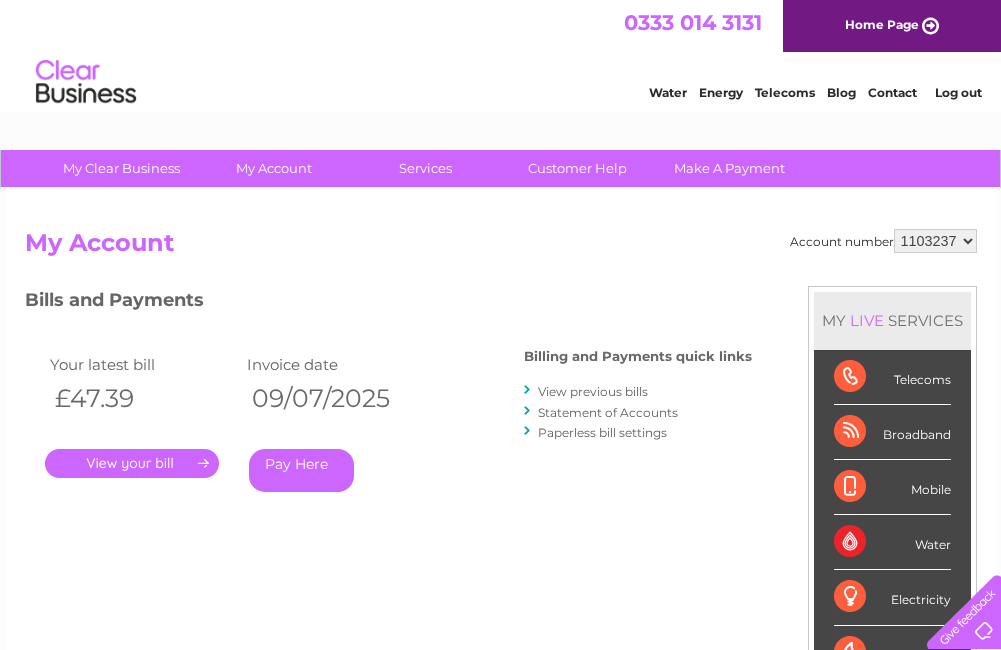 scroll, scrollTop: 0, scrollLeft: 0, axis: both 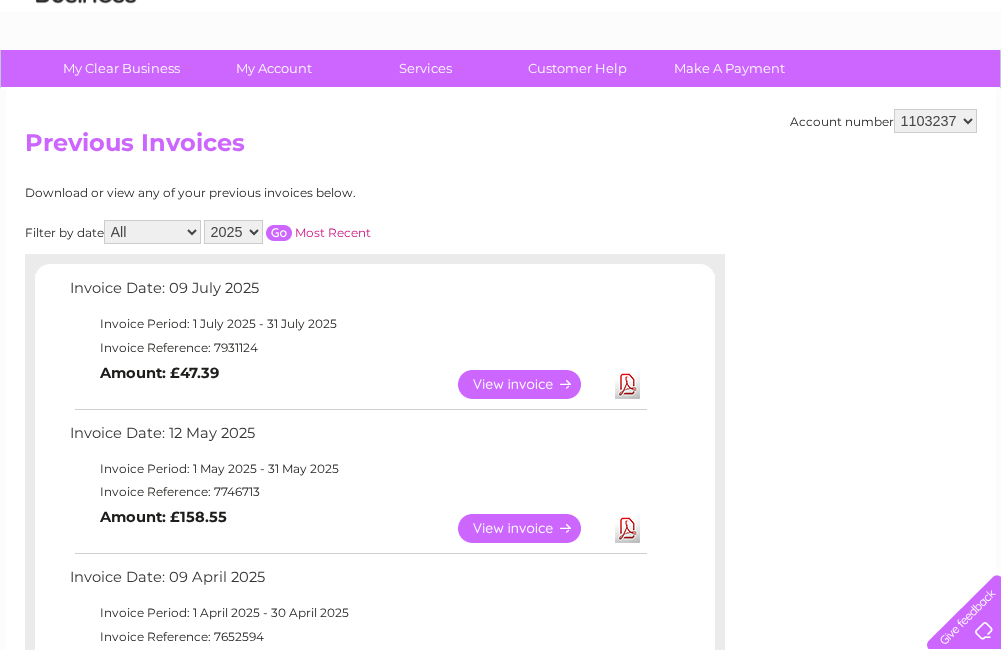 click on "View" at bounding box center (531, 384) 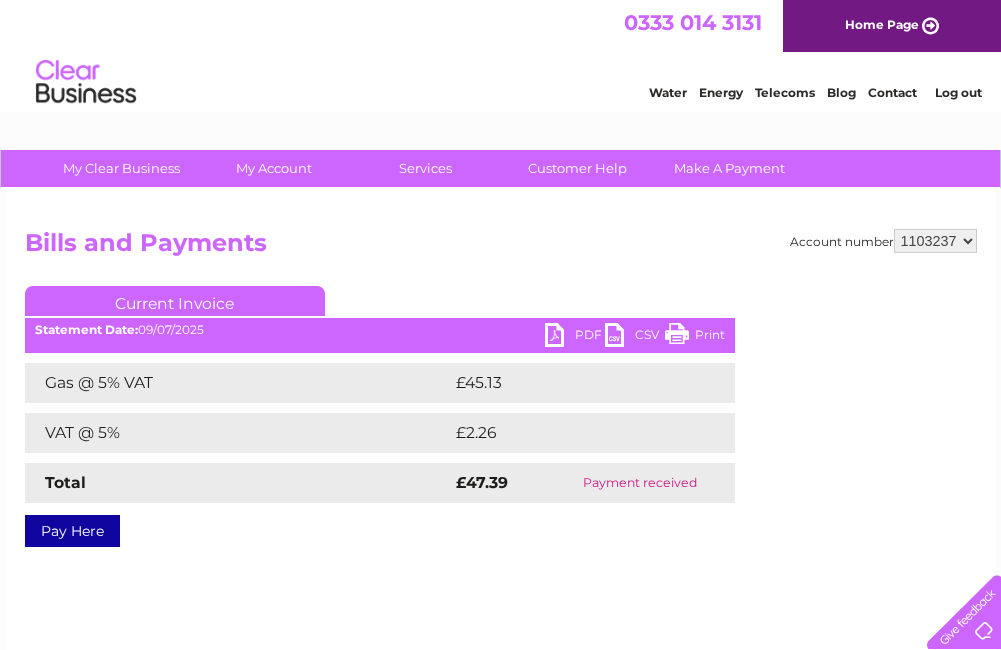 scroll, scrollTop: 0, scrollLeft: 0, axis: both 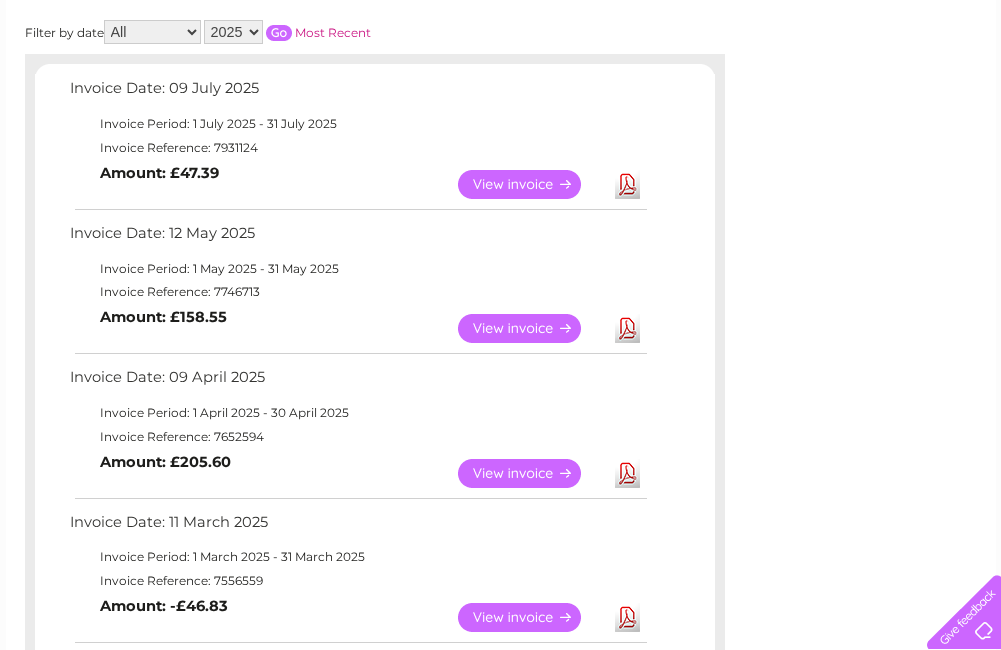 click on "View" at bounding box center (531, 184) 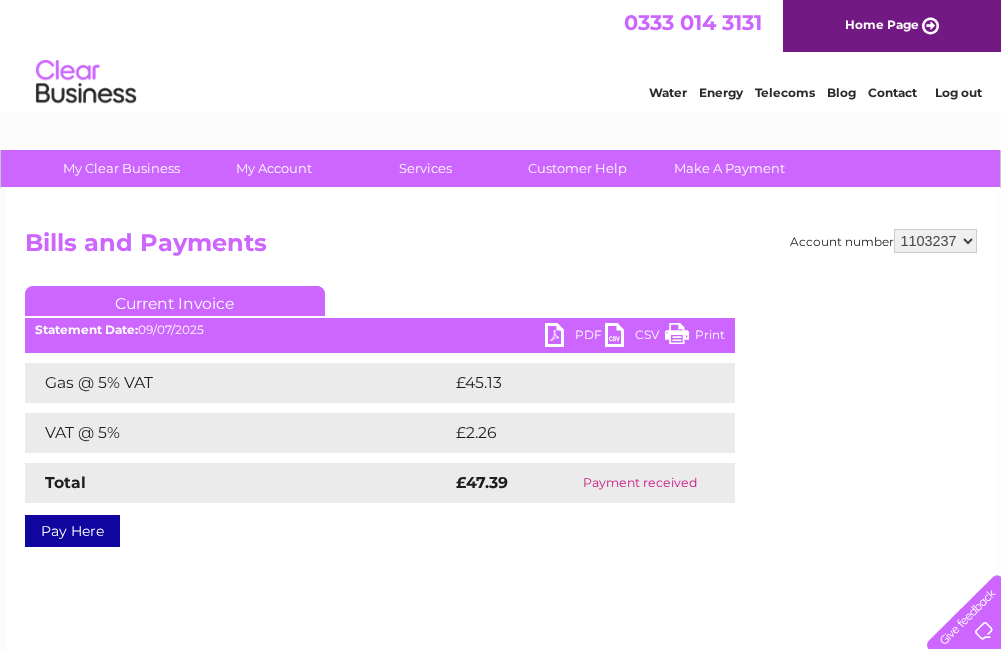 scroll, scrollTop: 0, scrollLeft: 0, axis: both 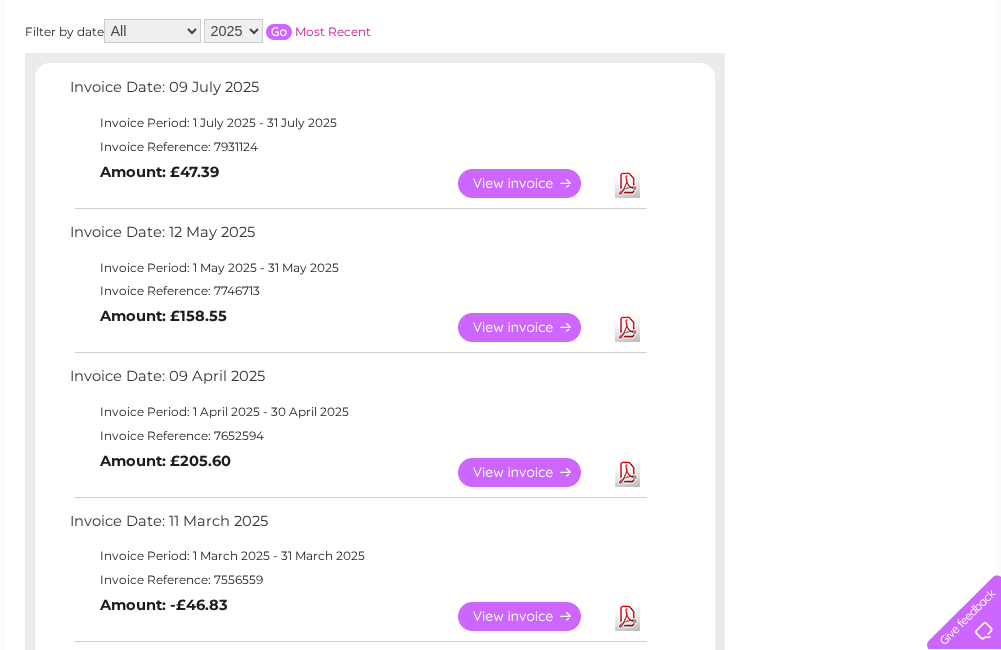 click on "View" at bounding box center (531, 327) 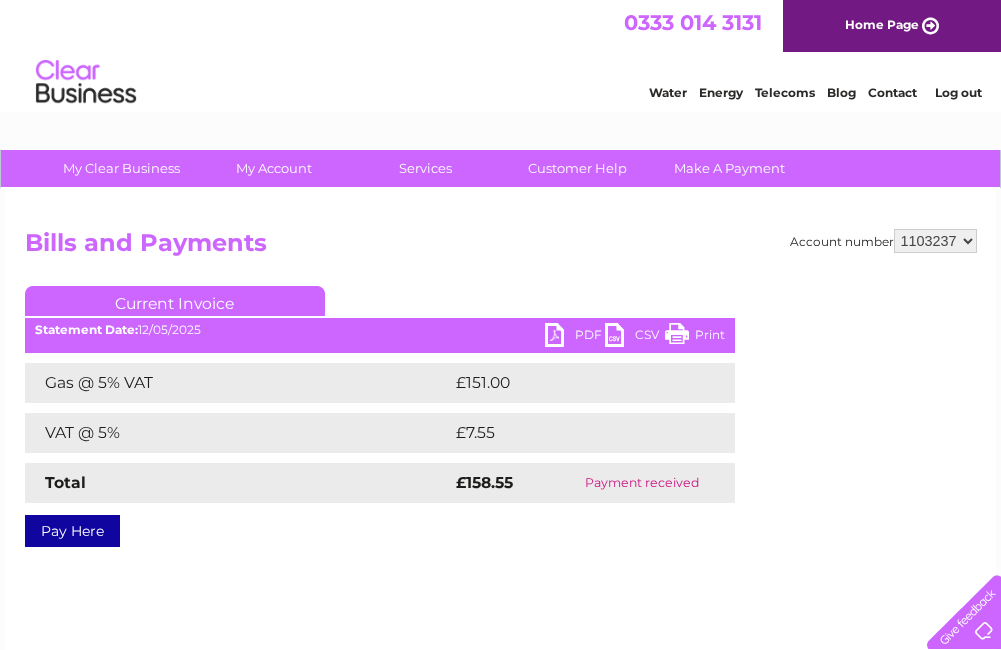 scroll, scrollTop: 0, scrollLeft: 0, axis: both 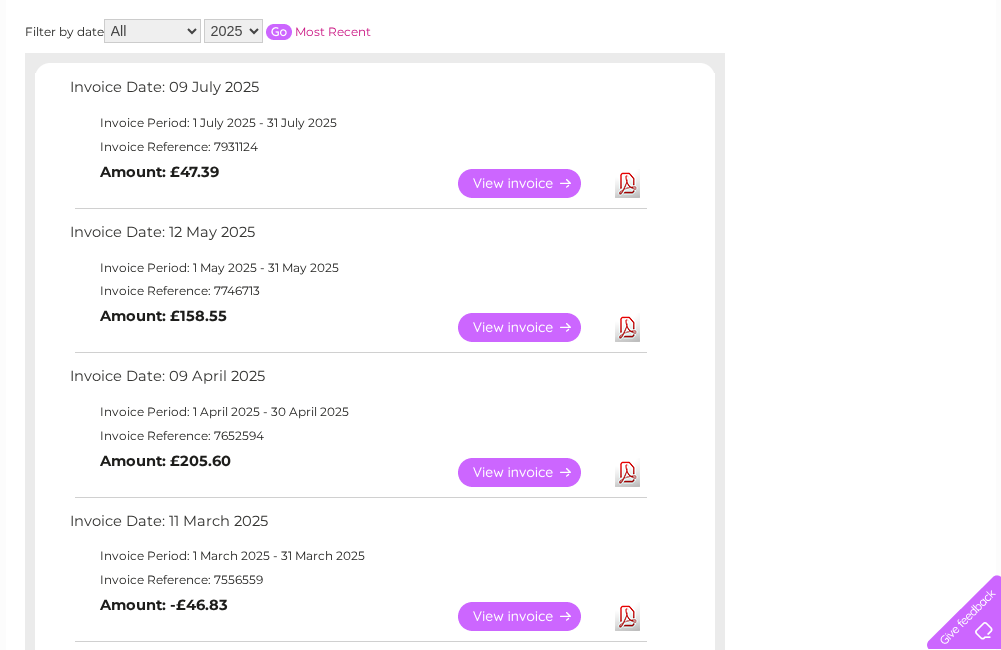 click on "View" at bounding box center [531, 472] 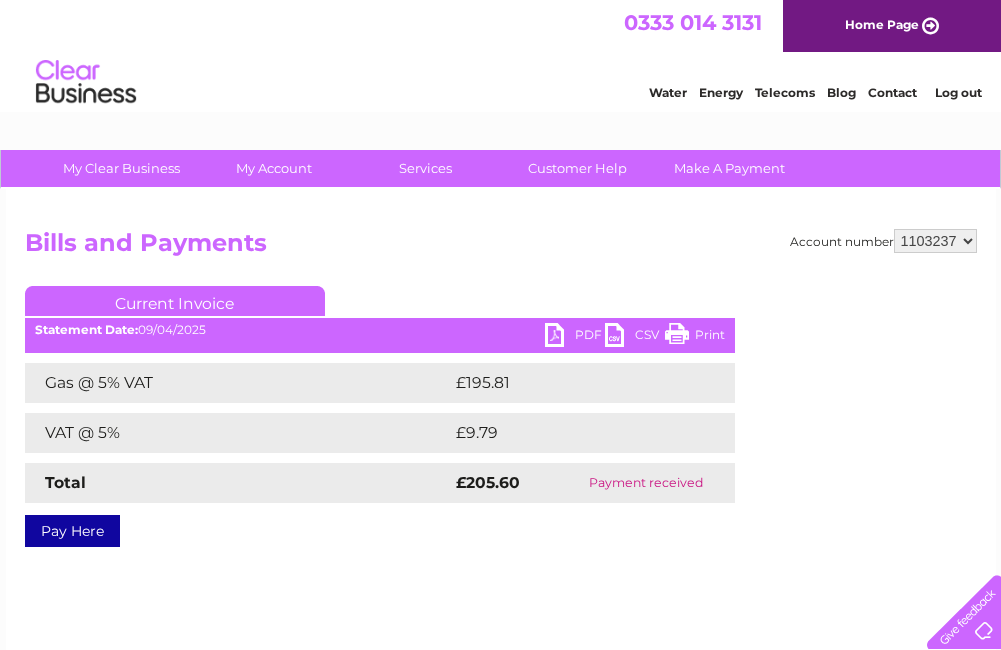 scroll, scrollTop: 0, scrollLeft: 0, axis: both 